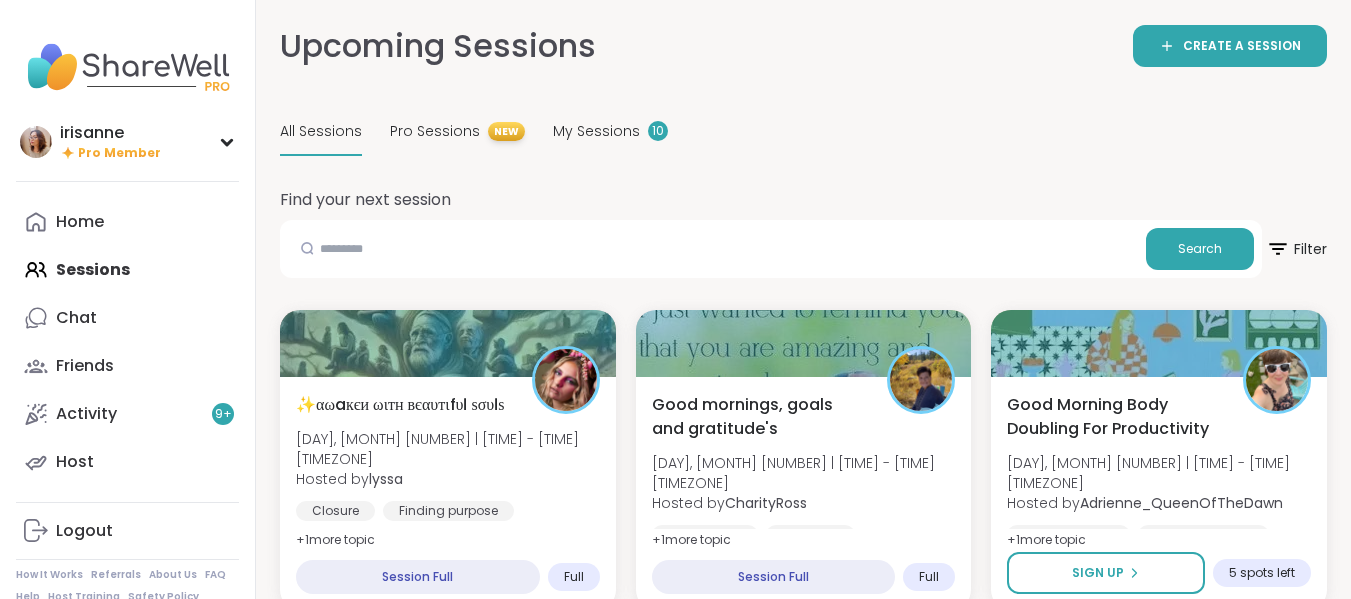 scroll, scrollTop: 0, scrollLeft: 0, axis: both 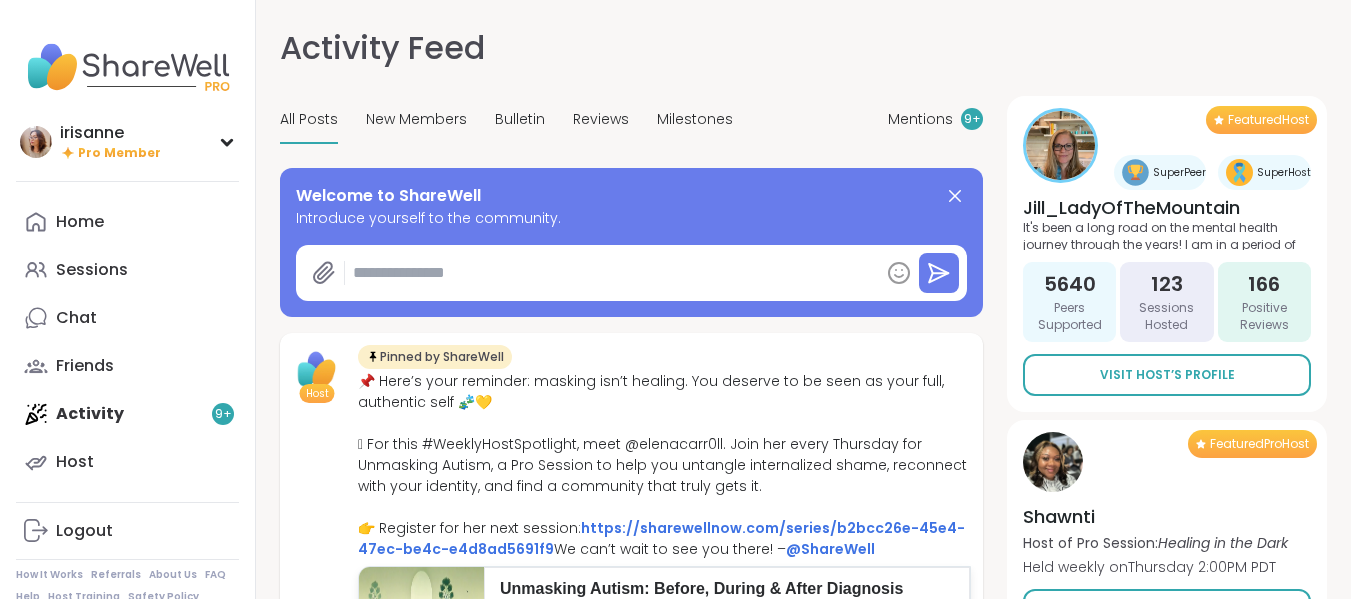 type on "*" 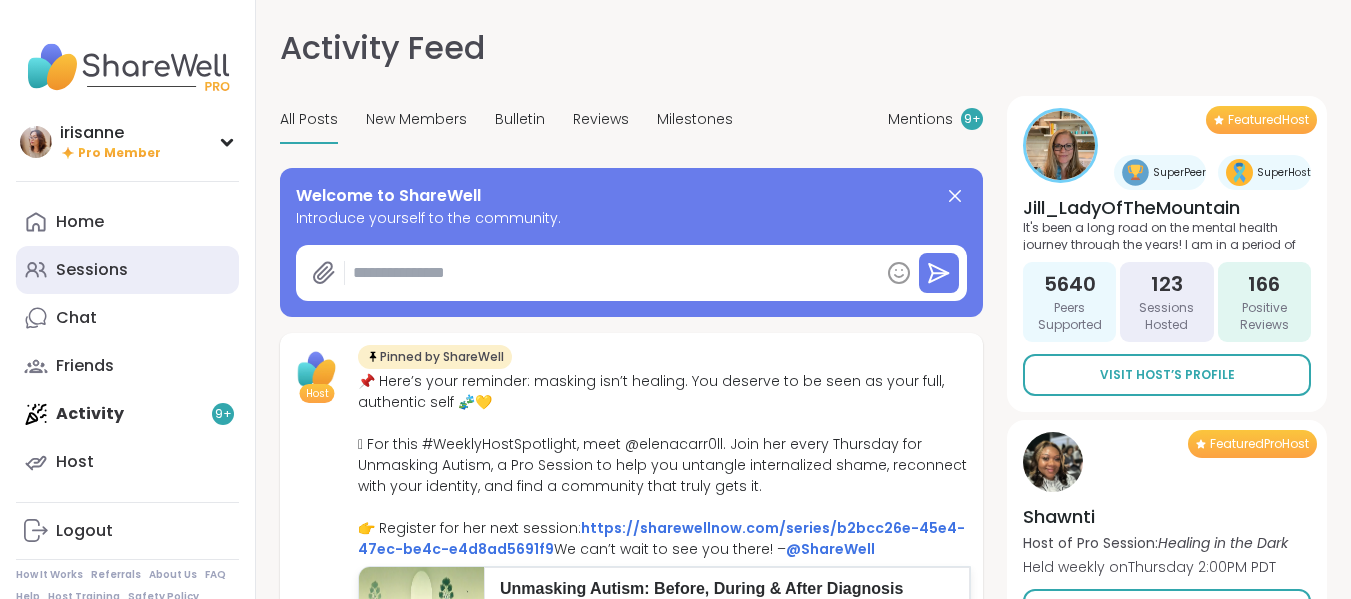click on "Sessions" at bounding box center [127, 270] 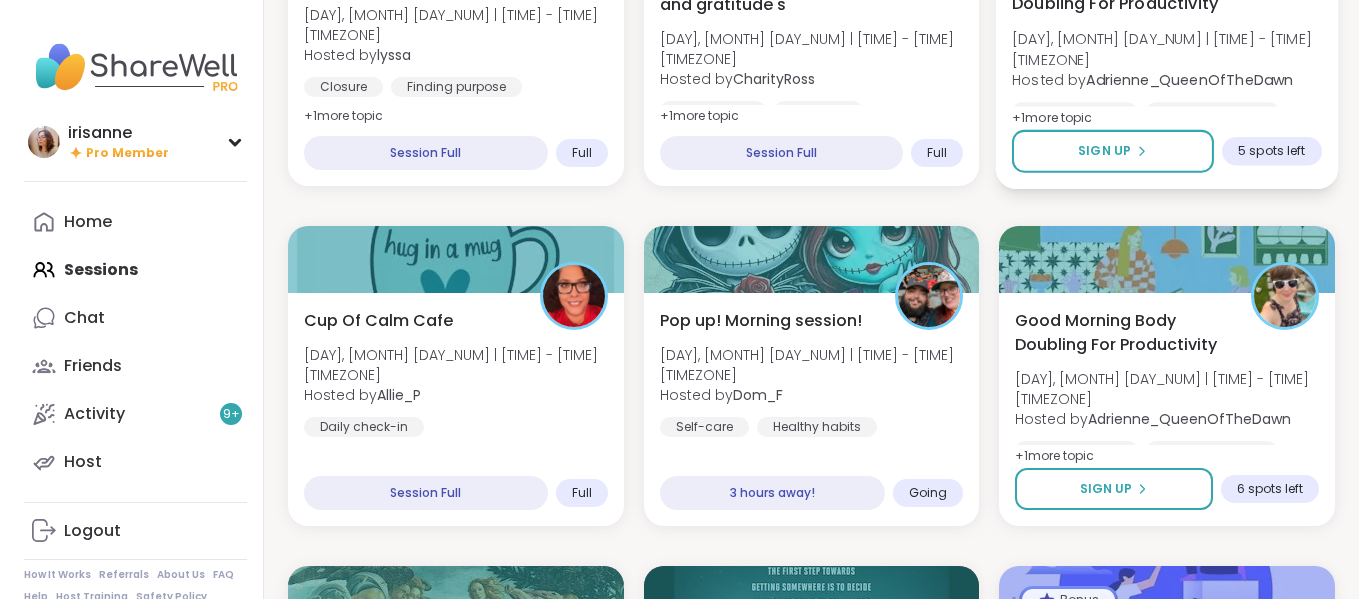 scroll, scrollTop: 423, scrollLeft: 0, axis: vertical 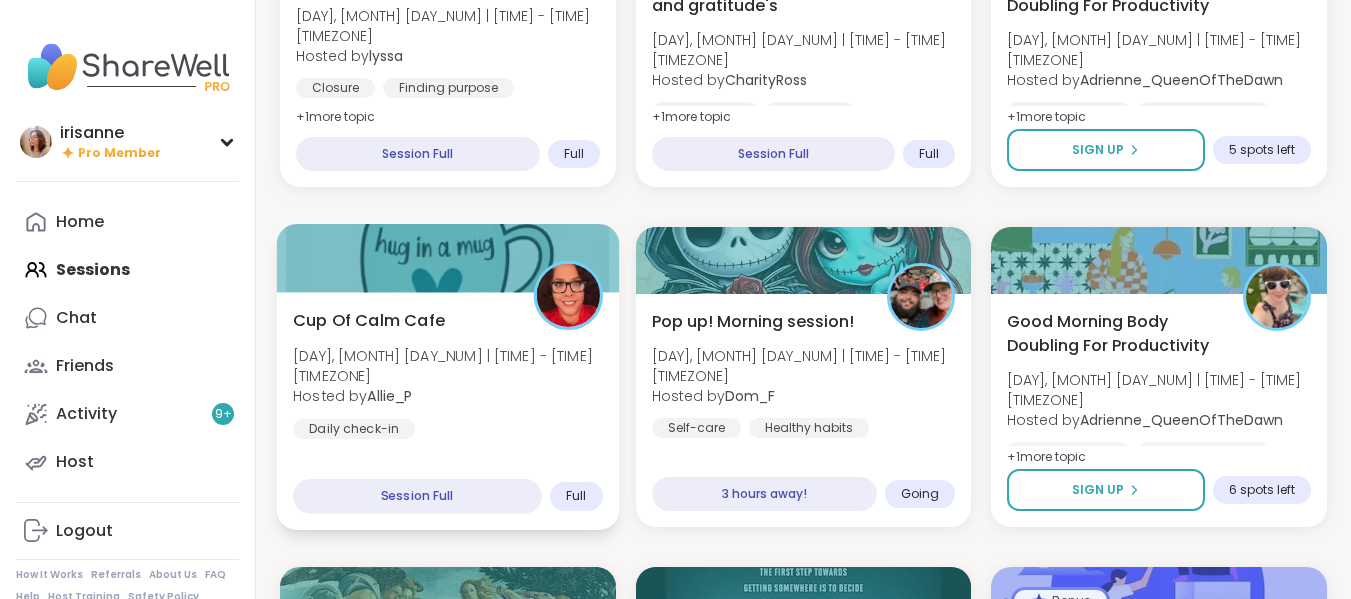 click on "Cup Of Calm Cafe Wed, Aug 06 | 9:30PM - 10:00PM GMT+8 Hosted by  Allie_P Daily check-in" at bounding box center [448, 373] 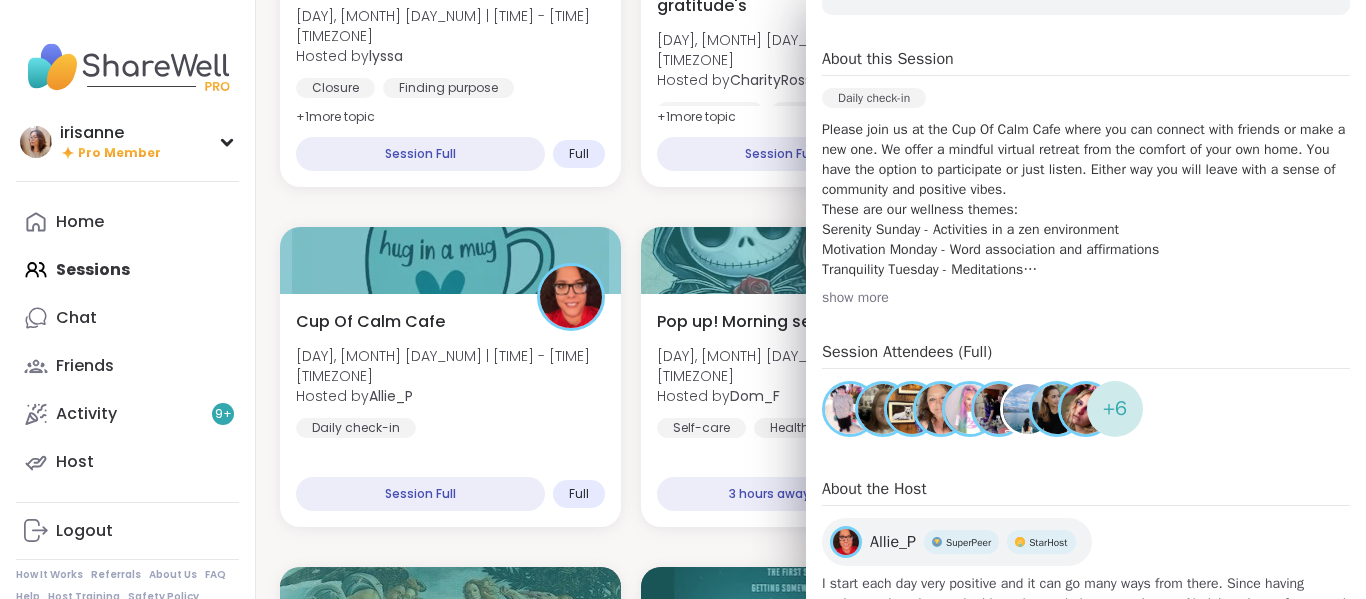scroll, scrollTop: 375, scrollLeft: 0, axis: vertical 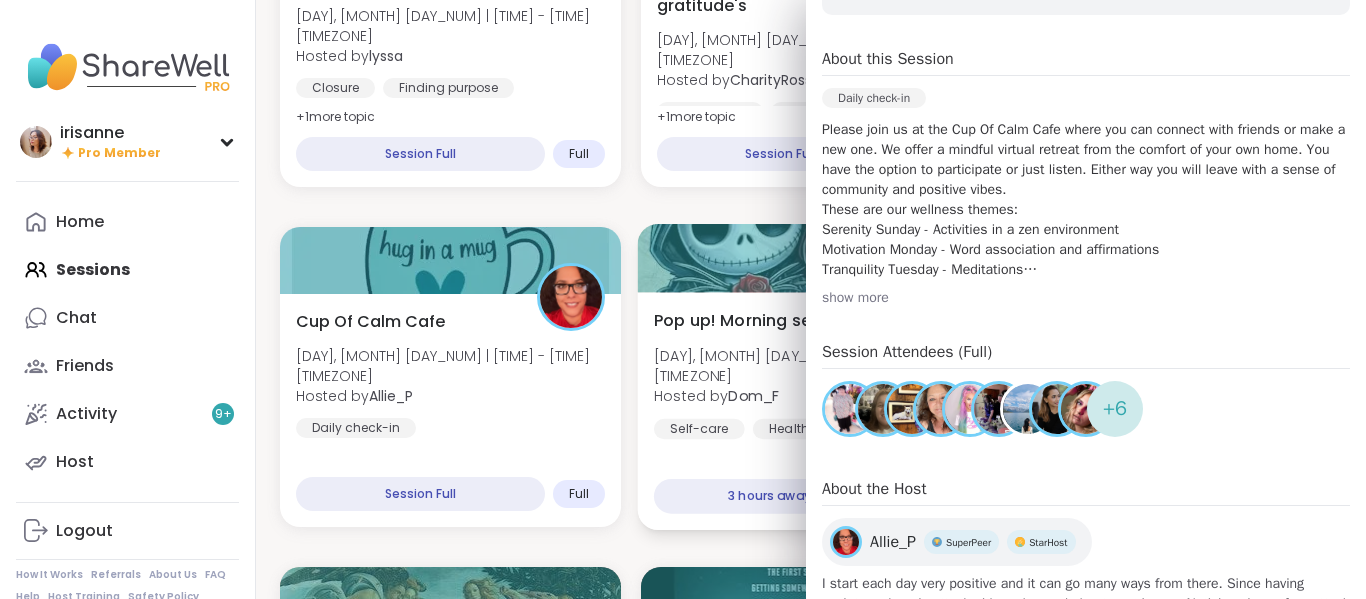 click on "Wed, Aug 06 | 10:00PM - 11:00PM GMT+8" at bounding box center (811, 365) 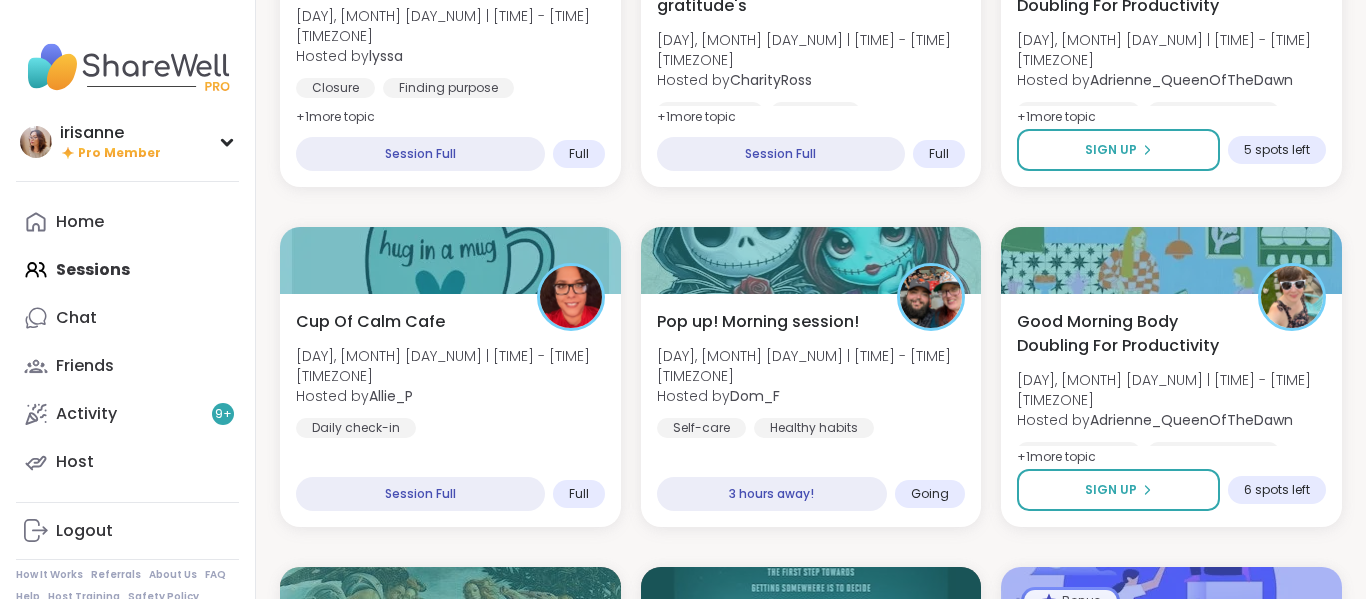 click on "✨αωaкєи ωιтн вєαυтιfυℓ ѕσυℓѕ Wed, Aug 06 | 7:00PM - 8:00PM GMT+8 Hosted by  lyssa Closure Finding purpose Emotional regulation + 1  more topic Session Full Full Good mornings, goals and gratitude's Wed, Aug 06 | 8:00PM - 9:30PM GMT+8 Hosted by  CharityRoss Mindfulness Self-care Goal-setting + 1  more topic Session Full Full Good Morning Body Doubling For Productivity Wed, Aug 06 | 9:00PM - 10:00PM GMT+8 Hosted by  Adrienne_QueenOfTheDawn Body doubling Good company Goal-setting + 1  more topic Sign Up 5 spots left Cup Of Calm Cafe Wed, Aug 06 | 9:30PM - 10:00PM GMT+8 Hosted by  Allie_P Daily check-in Session Full Full Pop up! Morning session! Wed, Aug 06 | 10:00PM - 11:00PM GMT+8 Hosted by  Dom_F Self-care Healthy habits General mental health 3 hours away! Going Good Morning Body Doubling For Productivity Wed, Aug 06 | 10:00PM - 11:00PM GMT+8 Hosted by  Adrienne_QueenOfTheDawn Body doubling Good company Goal-setting + 1  more topic Sign Up 6 spots left SURVIVOR SERIES Hosted by  J" at bounding box center (811, 1907) 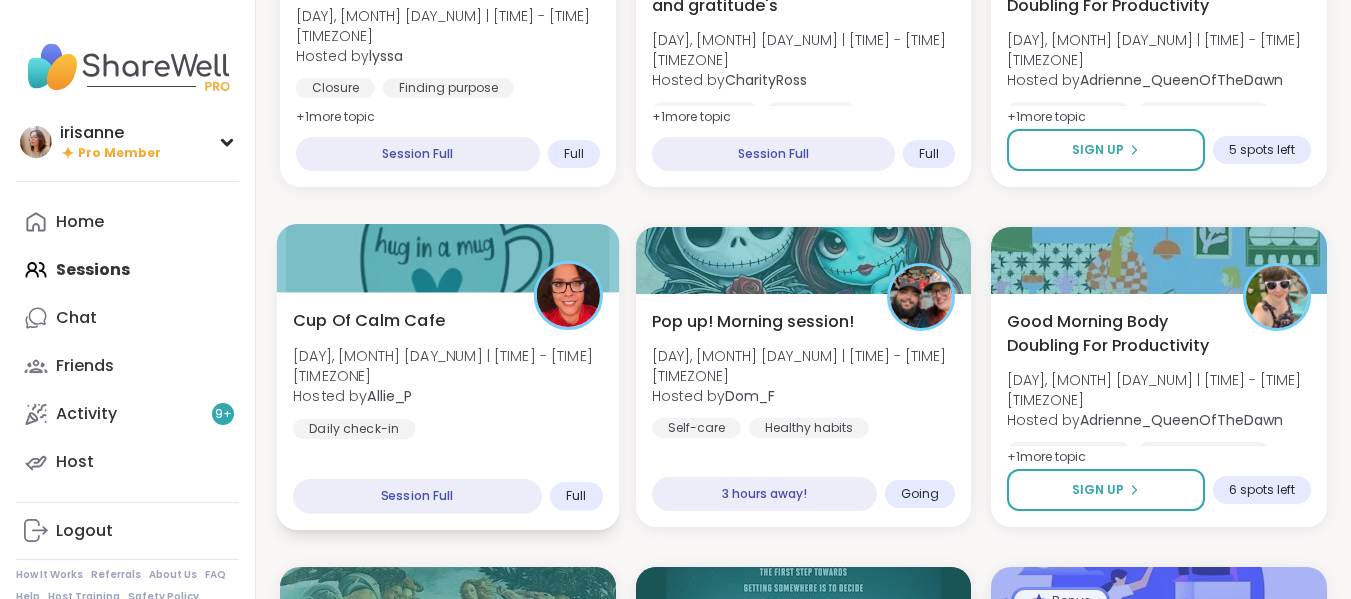 click at bounding box center [567, 295] 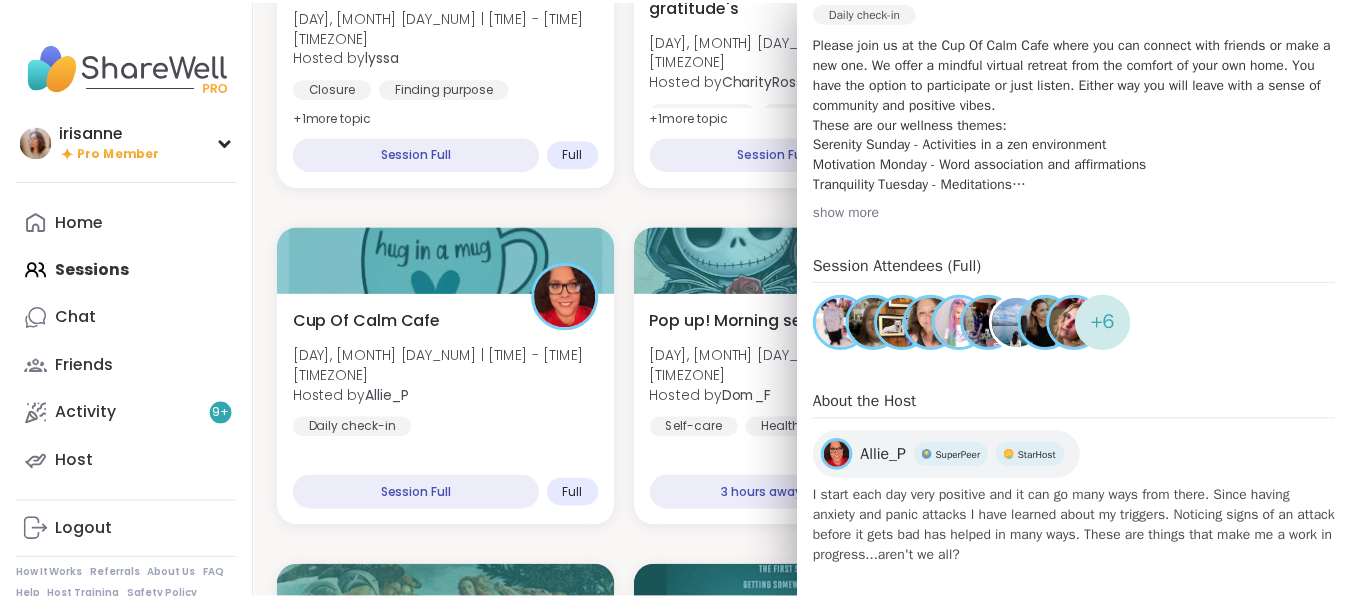 scroll, scrollTop: 461, scrollLeft: 0, axis: vertical 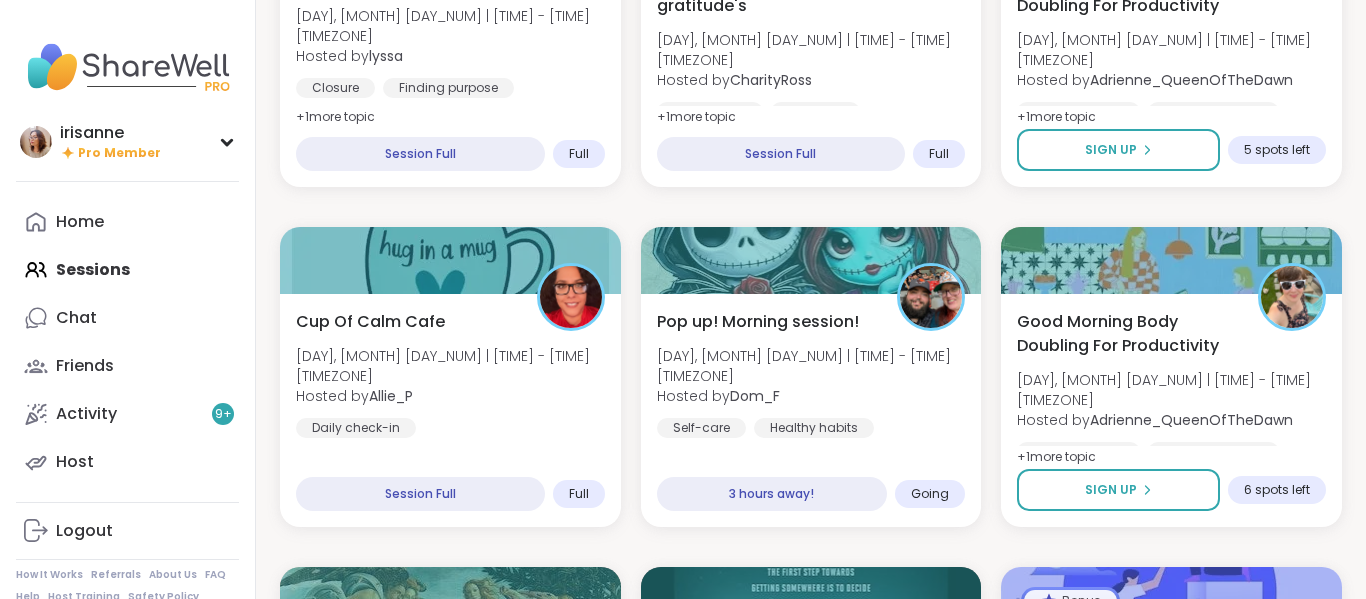 click on "✨αωaкєи ωιтн вєαυтιfυℓ ѕσυℓѕ Wed, Aug 06 | 7:00PM - 8:00PM GMT+8 Hosted by  lyssa Closure Finding purpose Emotional regulation + 1  more topic Session Full Full Good mornings, goals and gratitude's Wed, Aug 06 | 8:00PM - 9:30PM GMT+8 Hosted by  CharityRoss Mindfulness Self-care Goal-setting + 1  more topic Session Full Full Good Morning Body Doubling For Productivity Wed, Aug 06 | 9:00PM - 10:00PM GMT+8 Hosted by  Adrienne_QueenOfTheDawn Body doubling Good company Goal-setting + 1  more topic Sign Up 5 spots left Cup Of Calm Cafe Wed, Aug 06 | 9:30PM - 10:00PM GMT+8 Hosted by  Allie_P Daily check-in Session Full Full Pop up! Morning session! Wed, Aug 06 | 10:00PM - 11:00PM GMT+8 Hosted by  Dom_F Self-care Healthy habits General mental health 3 hours away! Going Good Morning Body Doubling For Productivity Wed, Aug 06 | 10:00PM - 11:00PM GMT+8 Hosted by  Adrienne_QueenOfTheDawn Body doubling Good company Goal-setting + 1  more topic Sign Up 6 spots left SURVIVOR SERIES Hosted by  J" at bounding box center [811, 1907] 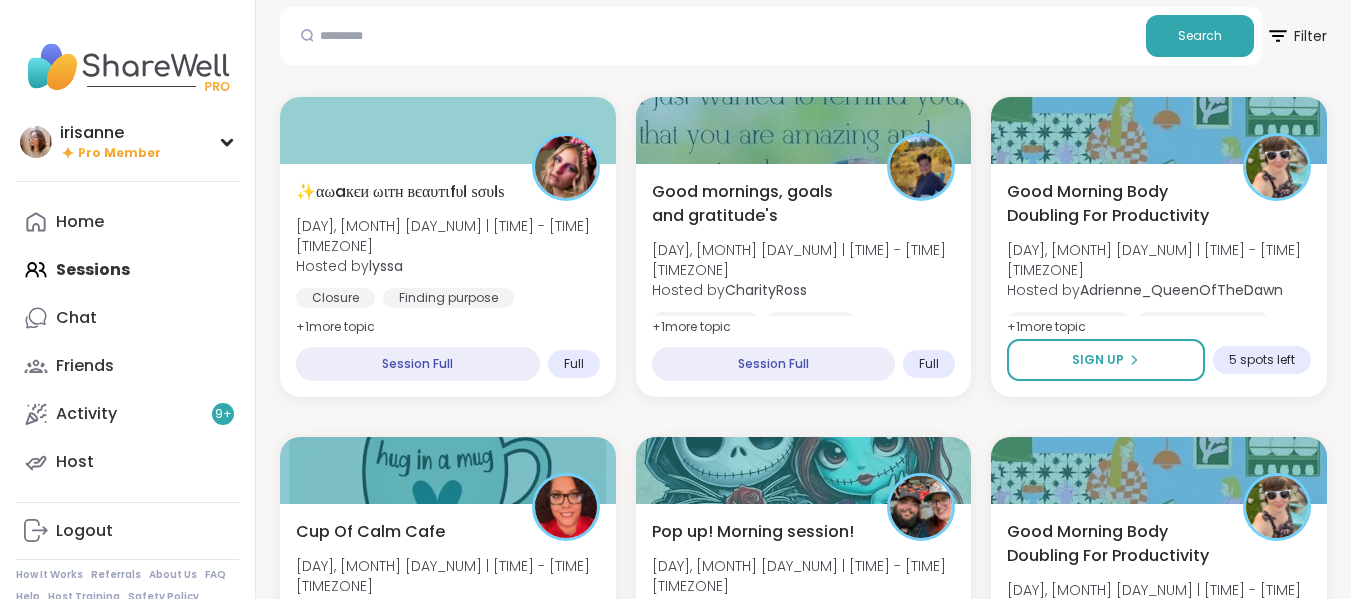 scroll, scrollTop: 212, scrollLeft: 0, axis: vertical 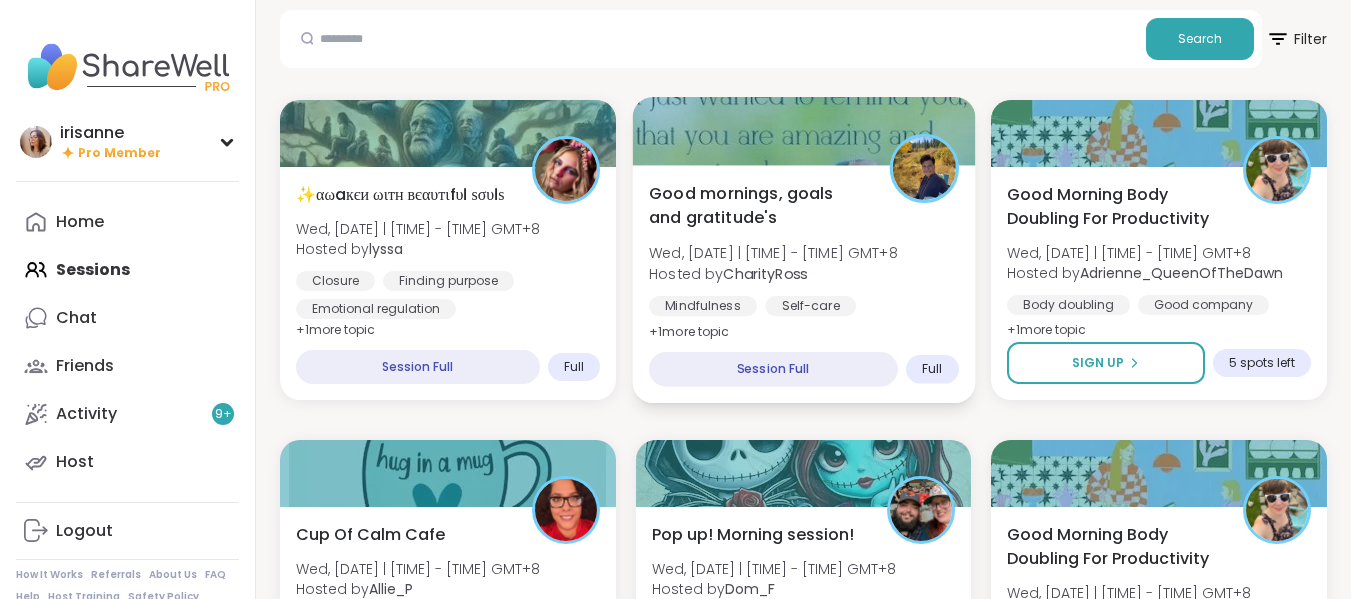 click on "Mindfulness Self-care Goal-setting" at bounding box center [804, 320] 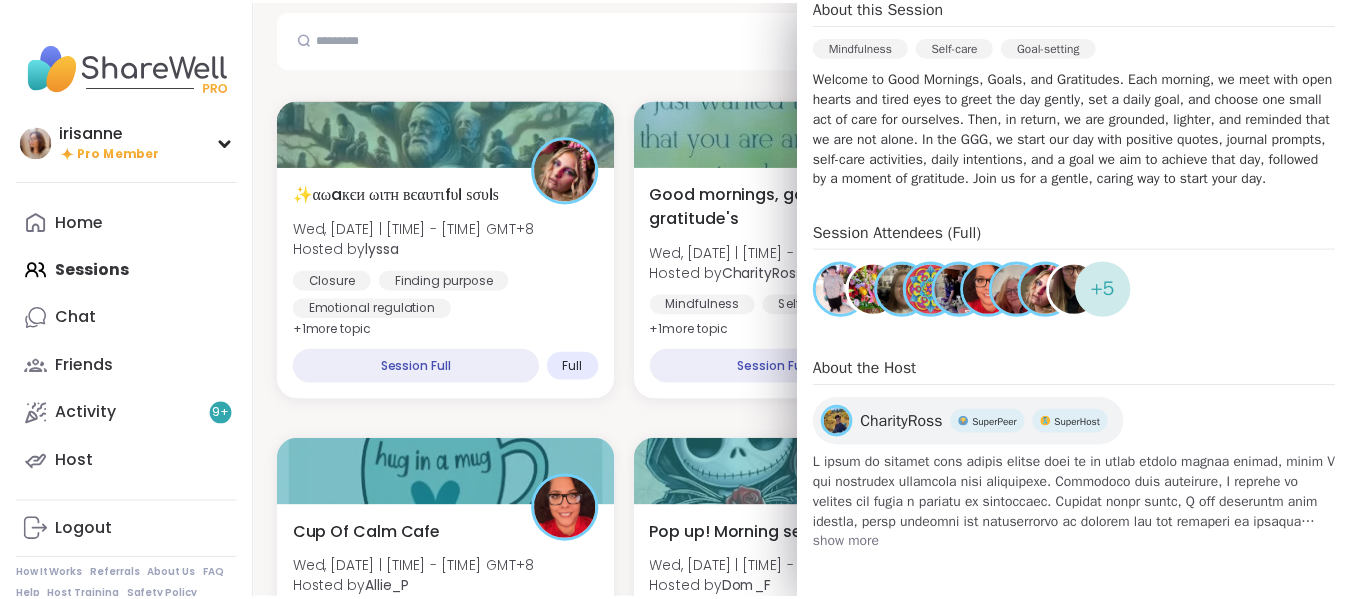 scroll, scrollTop: 426, scrollLeft: 0, axis: vertical 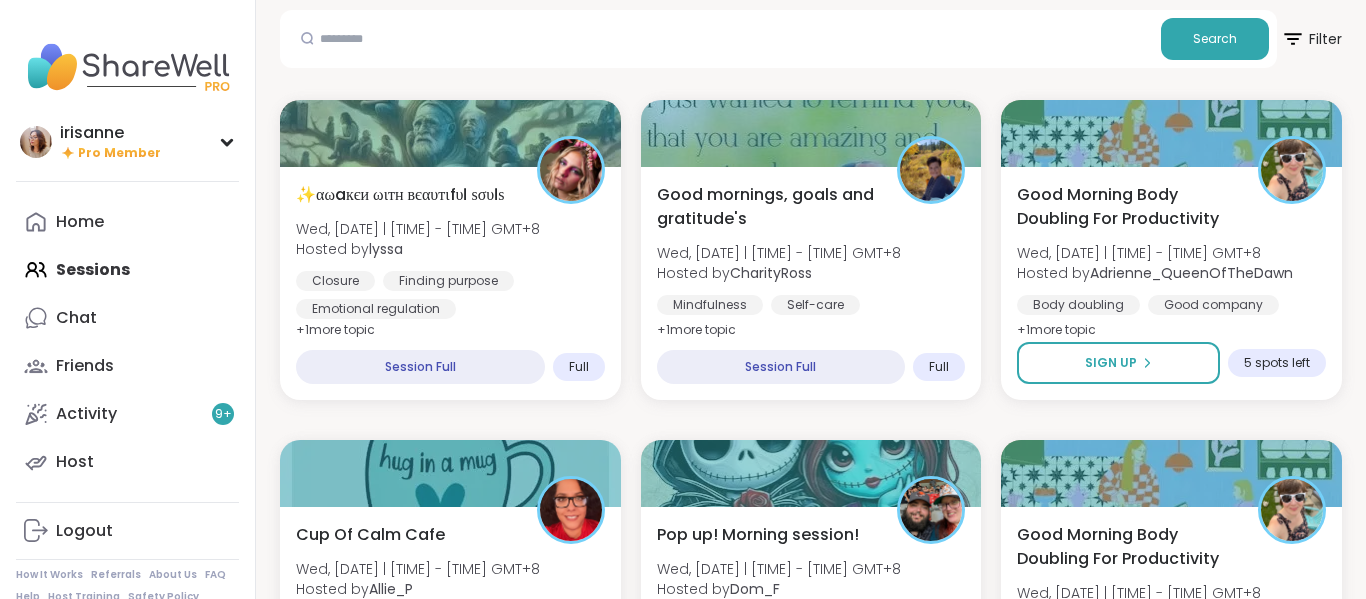 click on "Find your next session Search  Filter   ✨αωaкєи ωιтн вєαυтιfυℓ ѕσυℓѕ Wed, Aug 06 | 7:00PM - 8:00PM GMT+8 Hosted by  lyssa Closure Finding purpose Emotional regulation + 1  more topic Session Full Full Good mornings, goals and gratitude's Wed, Aug 06 | 8:00PM - 9:30PM GMT+8 Hosted by  CharityRoss Mindfulness Self-care Goal-setting + 1  more topic Session Full Full Good Morning Body Doubling For Productivity Wed, Aug 06 | 9:00PM - 10:00PM GMT+8 Hosted by  Adrienne_QueenOfTheDawn Body doubling Good company Goal-setting + 1  more topic Sign Up 5 spots left Cup Of Calm Cafe Wed, Aug 06 | 9:30PM - 10:00PM GMT+8 Hosted by  Allie_P Daily check-in Session Full Full Pop up! Morning session! Wed, Aug 06 | 10:00PM - 11:00PM GMT+8 Hosted by  Dom_F Self-care Healthy habits General mental health 3 hours away! Going Good Morning Body Doubling For Productivity Wed, Aug 06 | 10:00PM - 11:00PM GMT+8 Hosted by  Adrienne_QueenOfTheDawn Body doubling Good company Goal-setting + 1  more topic Sign Up J" at bounding box center [811, 2090] 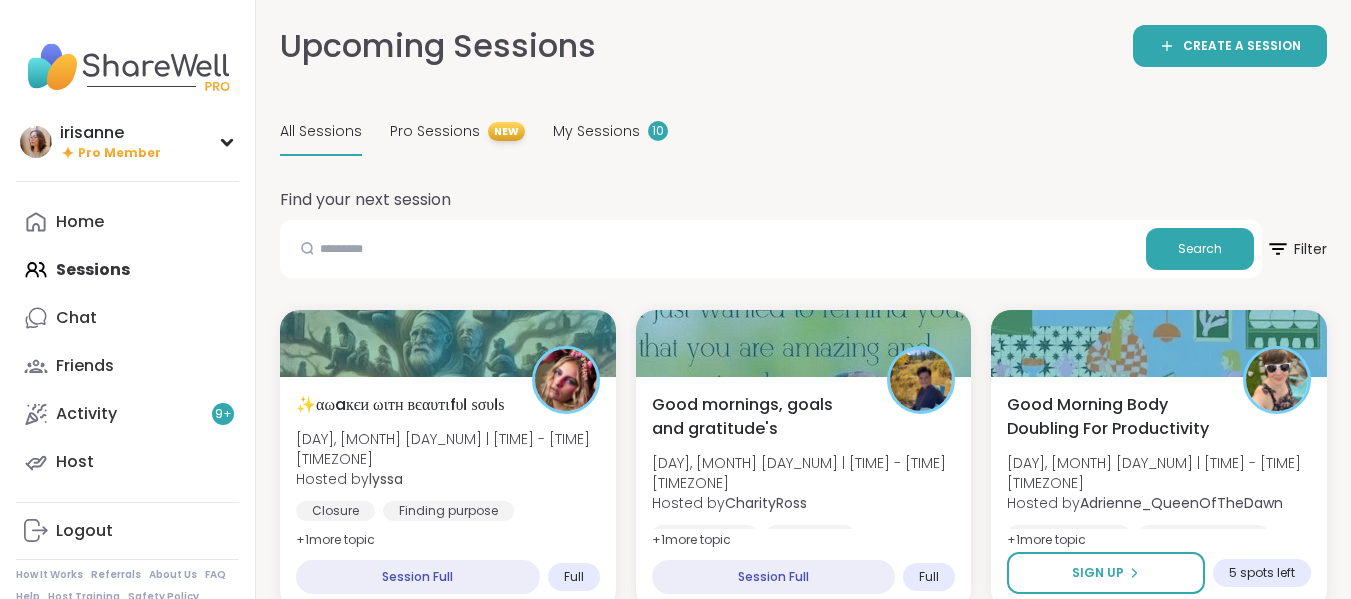 scroll, scrollTop: 0, scrollLeft: 0, axis: both 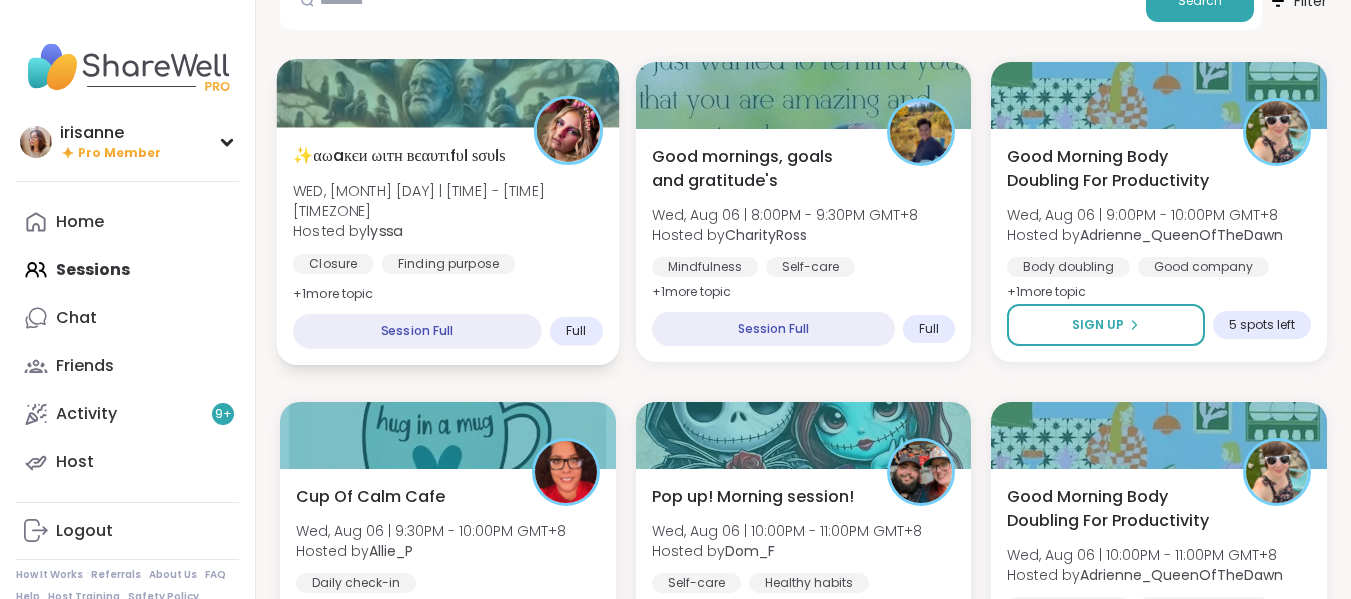 click on "WED, [MONTH] [DAY] | [TIME] - [TIME] [TIMEZONE]" at bounding box center [448, 200] 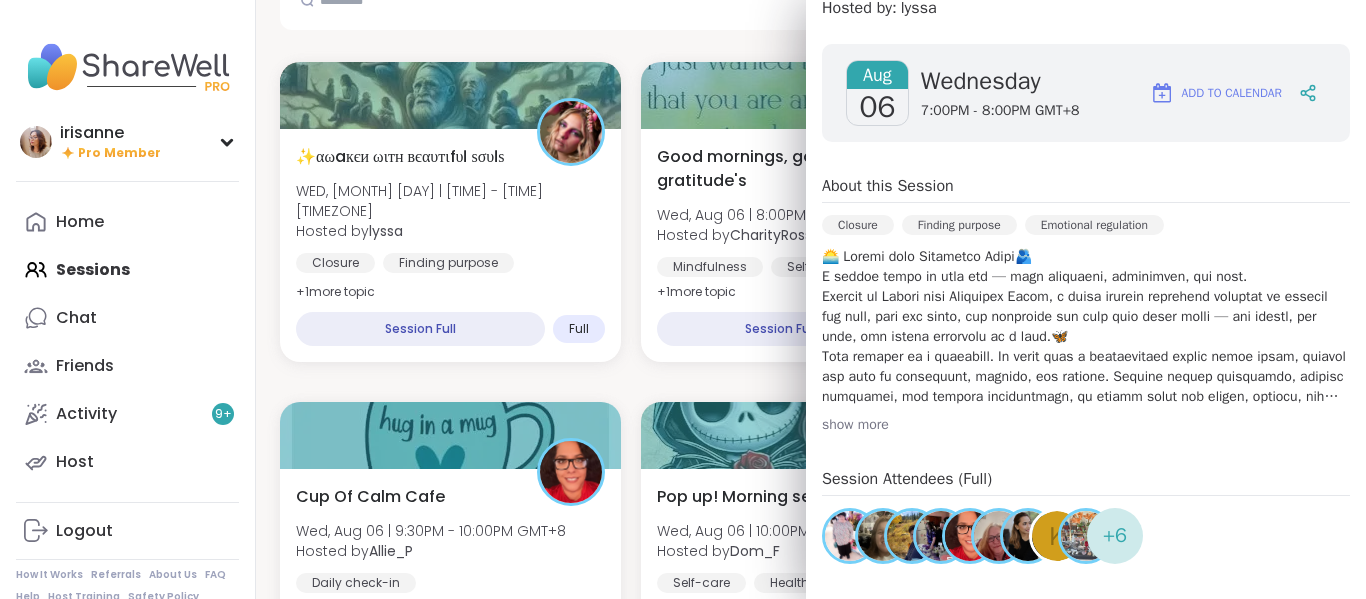 scroll, scrollTop: 251, scrollLeft: 0, axis: vertical 